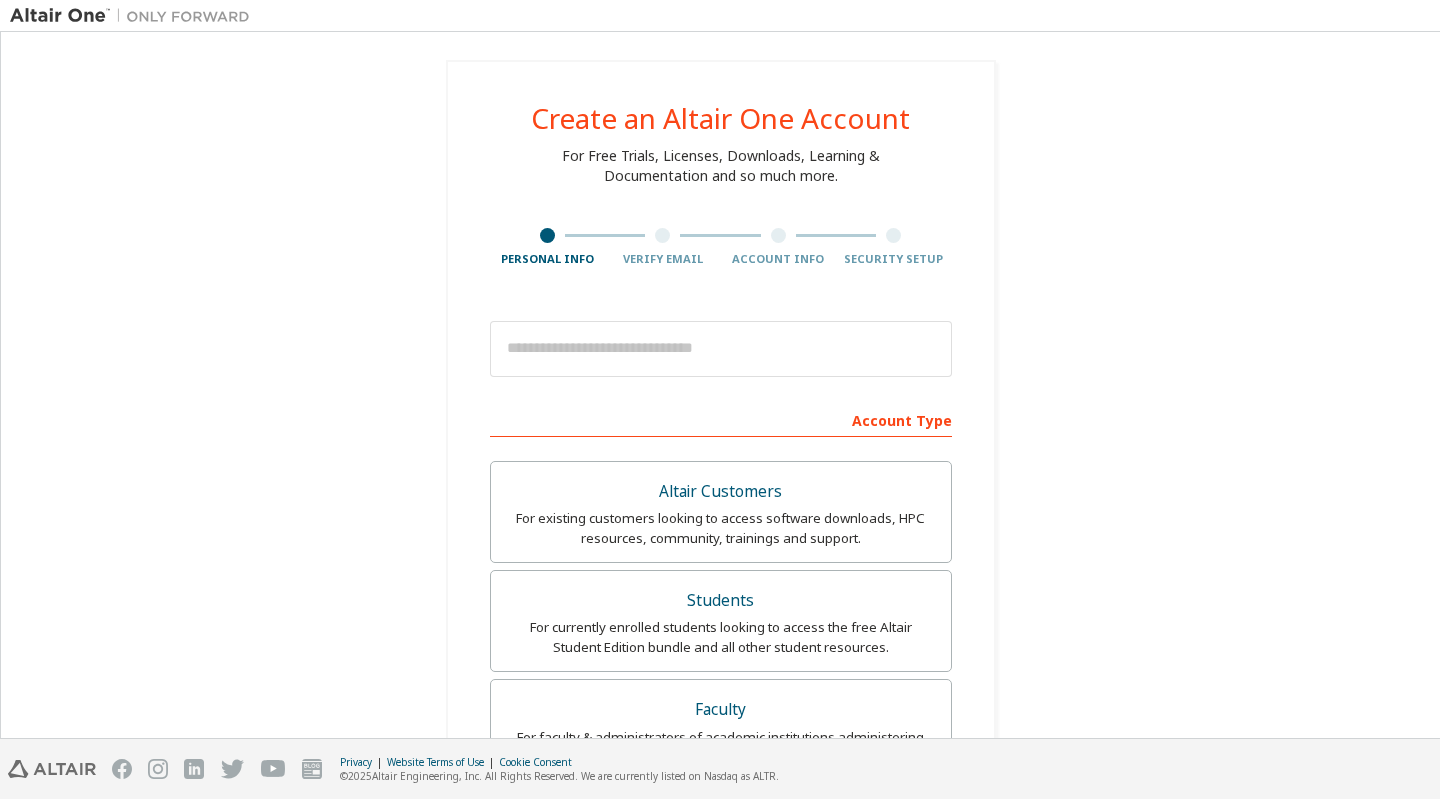 scroll, scrollTop: 0, scrollLeft: 0, axis: both 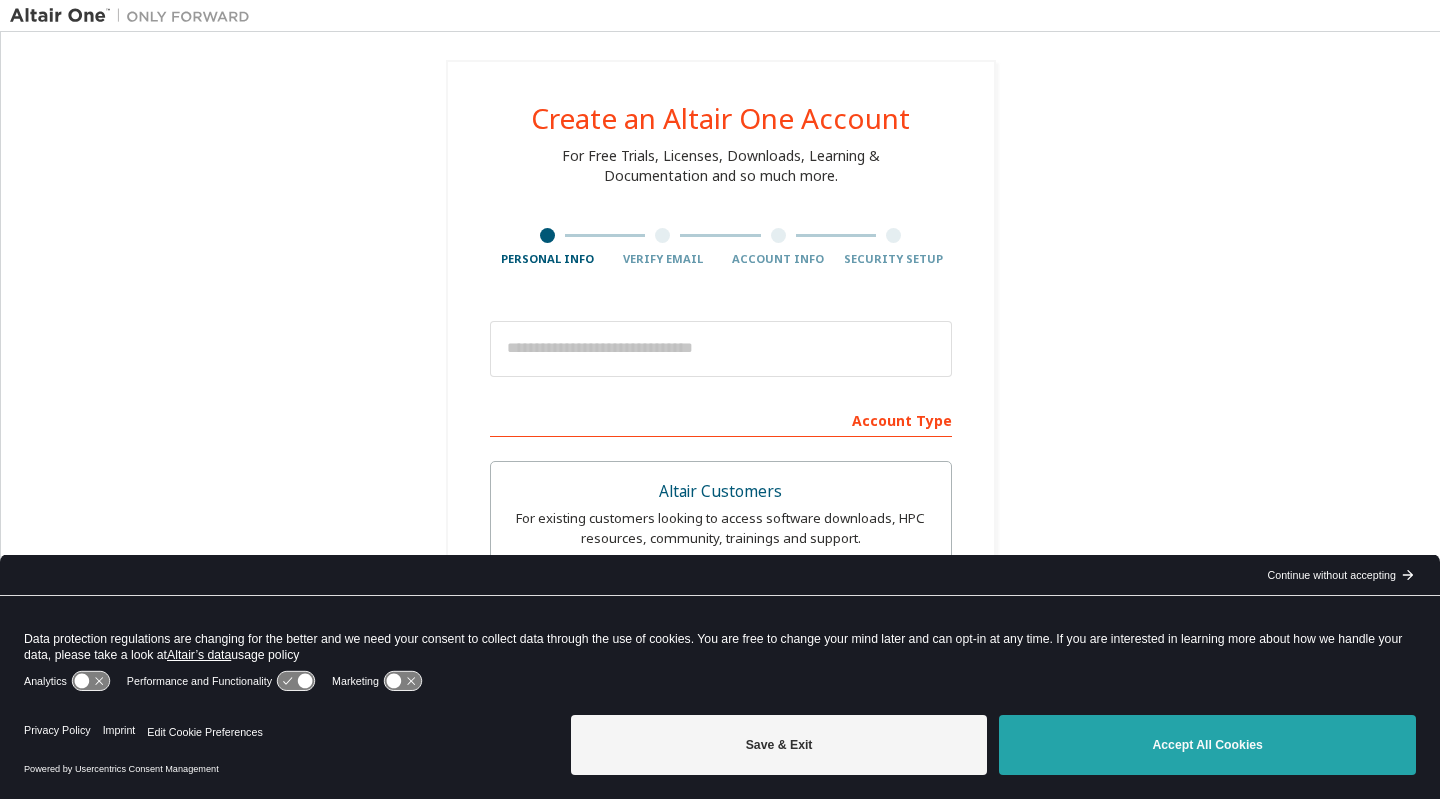 click on "Accept All Cookies" at bounding box center [1207, 745] 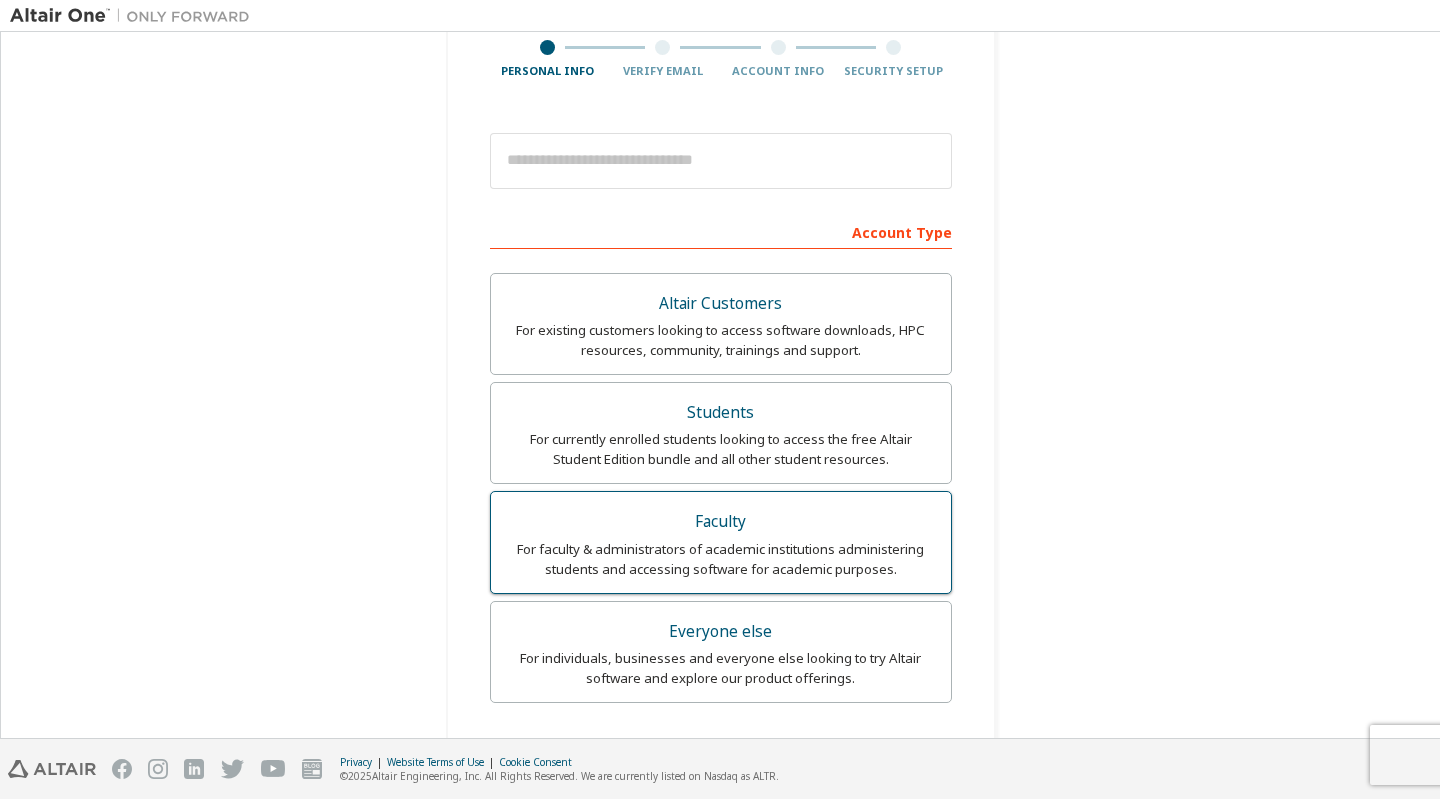 scroll, scrollTop: 200, scrollLeft: 0, axis: vertical 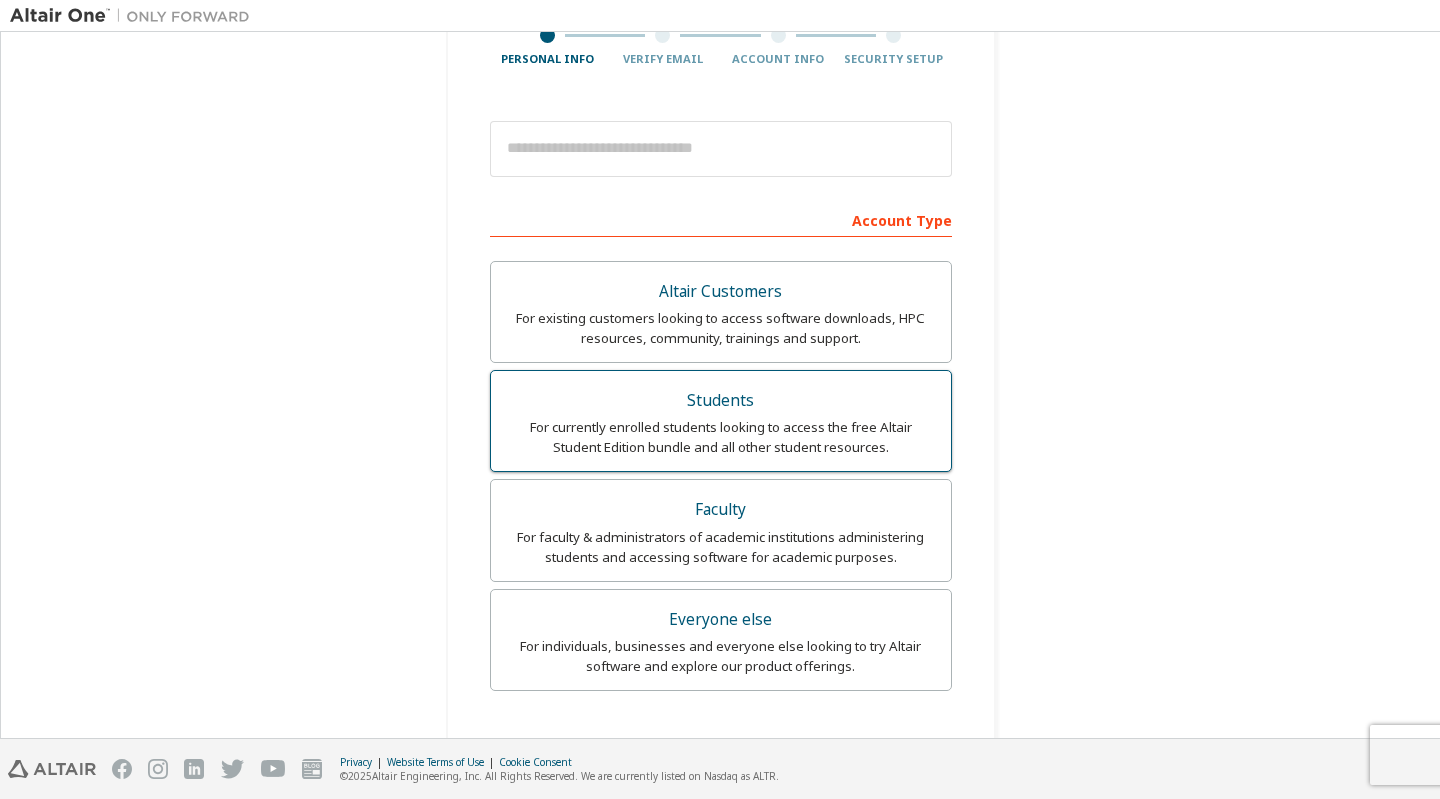 click on "Students" at bounding box center (721, 401) 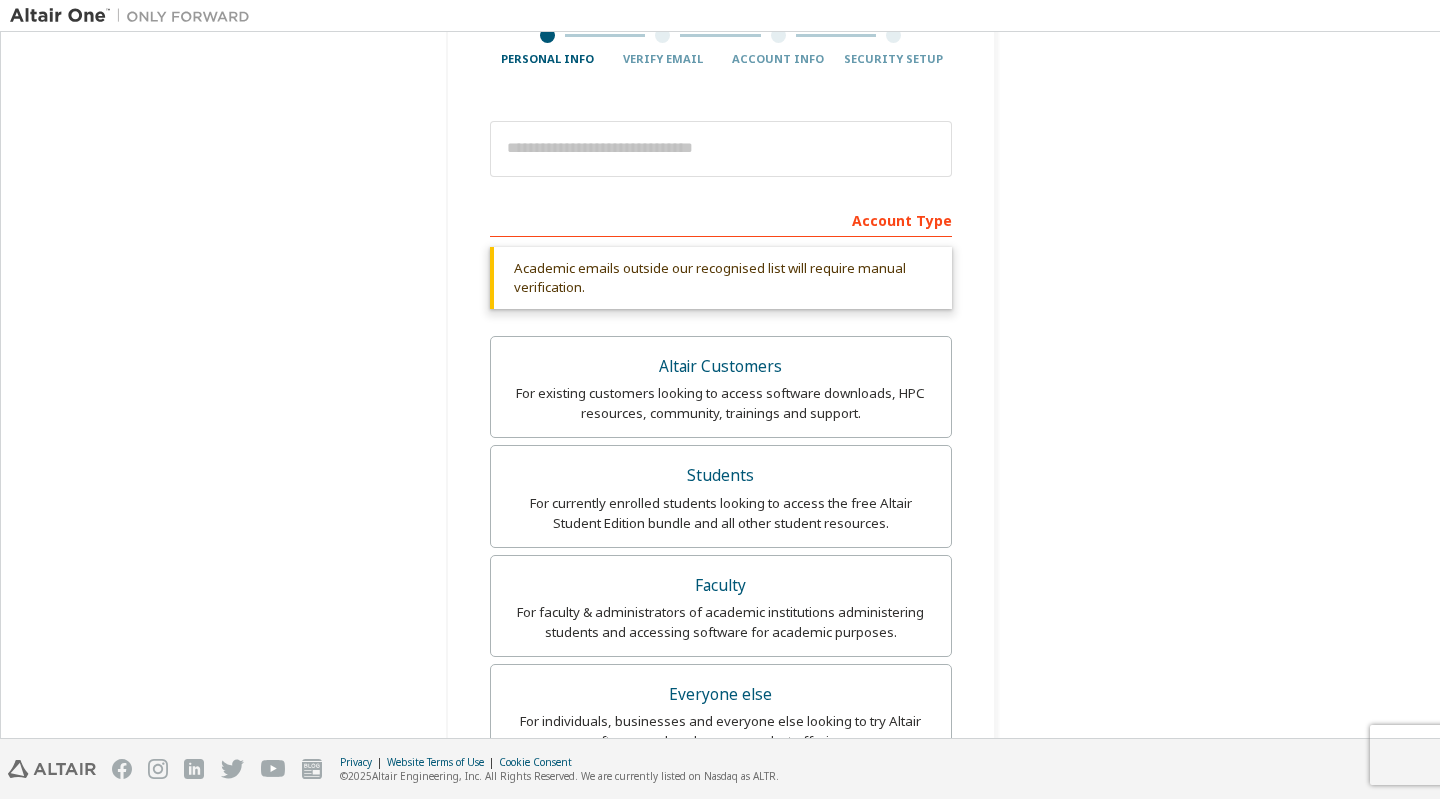 scroll, scrollTop: 0, scrollLeft: 0, axis: both 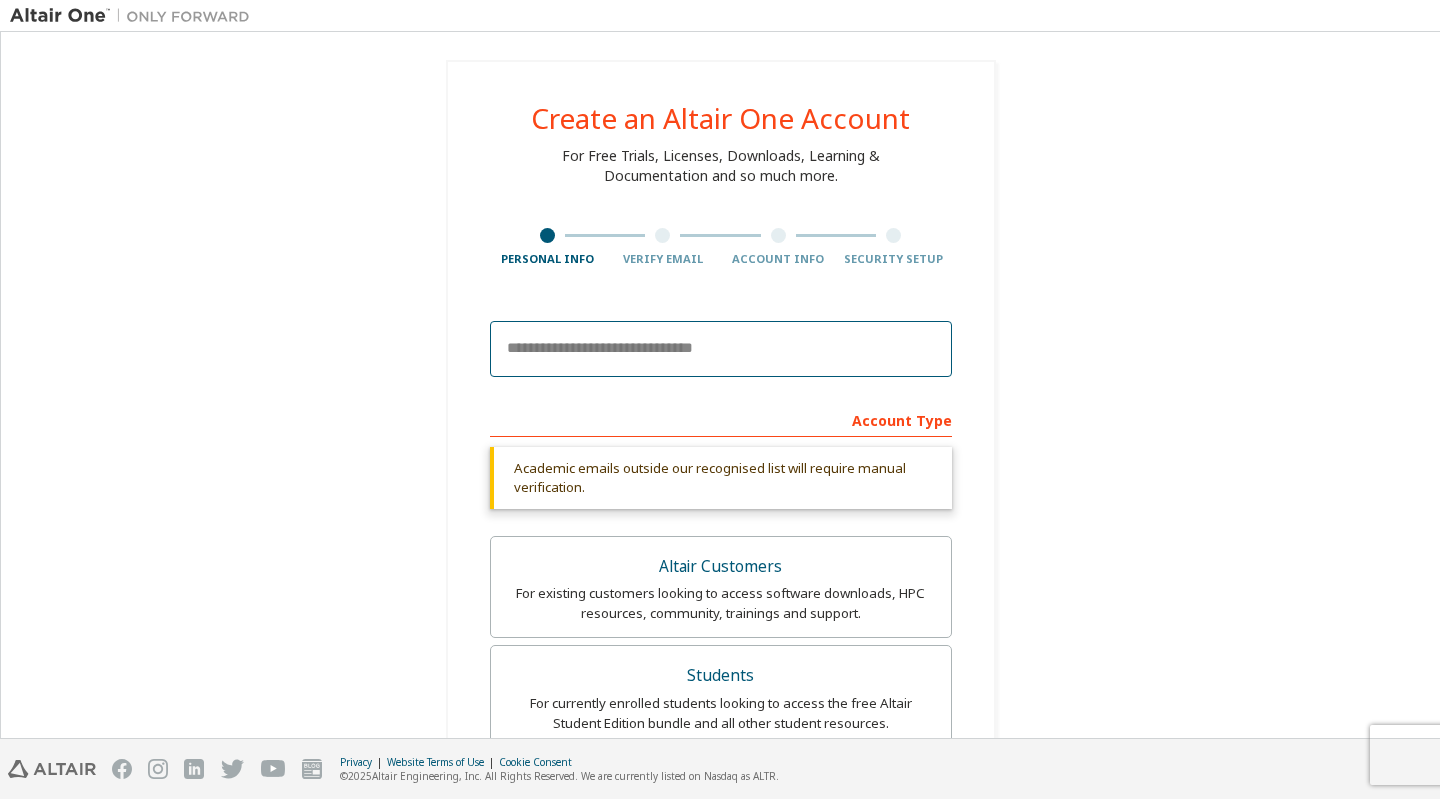 click at bounding box center (721, 349) 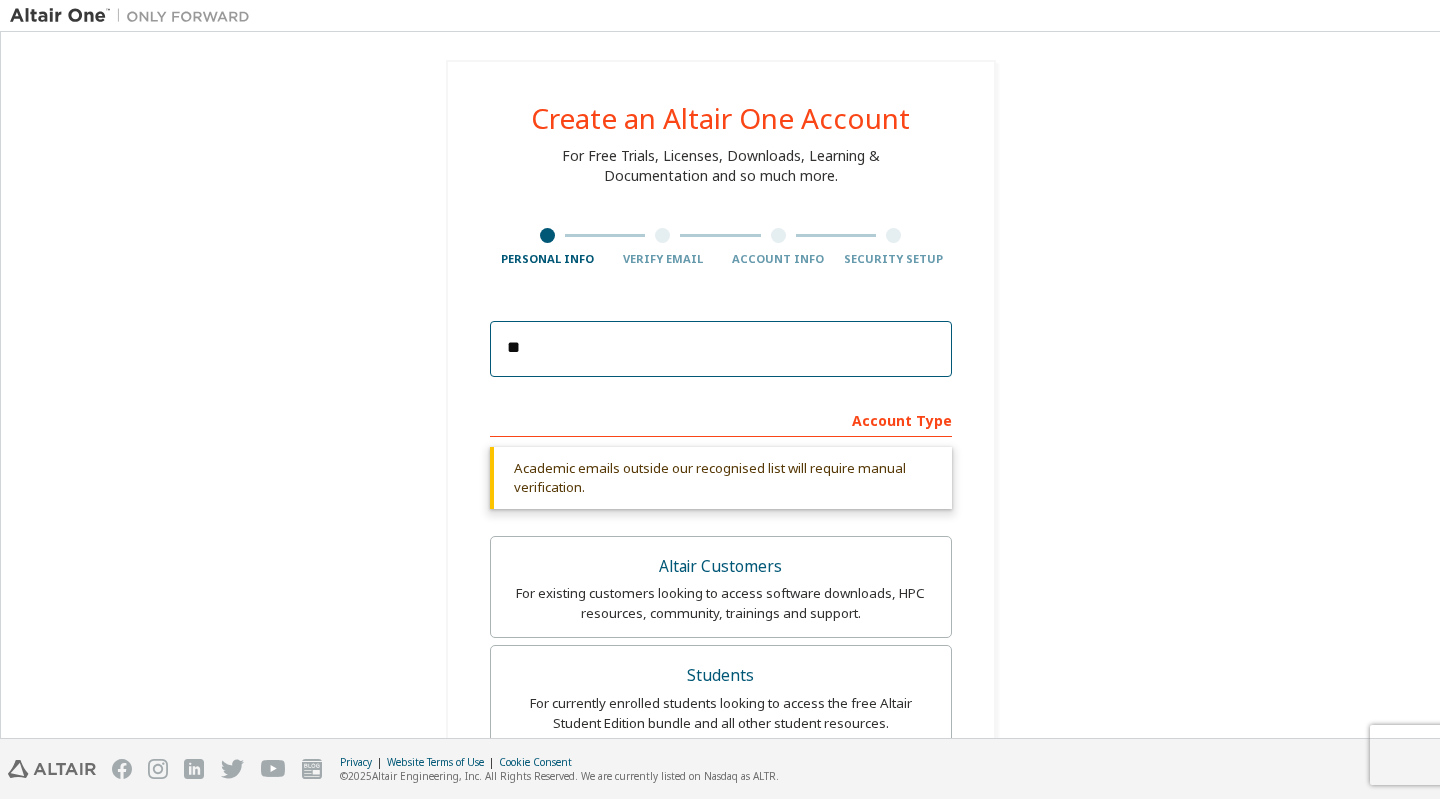 type on "**********" 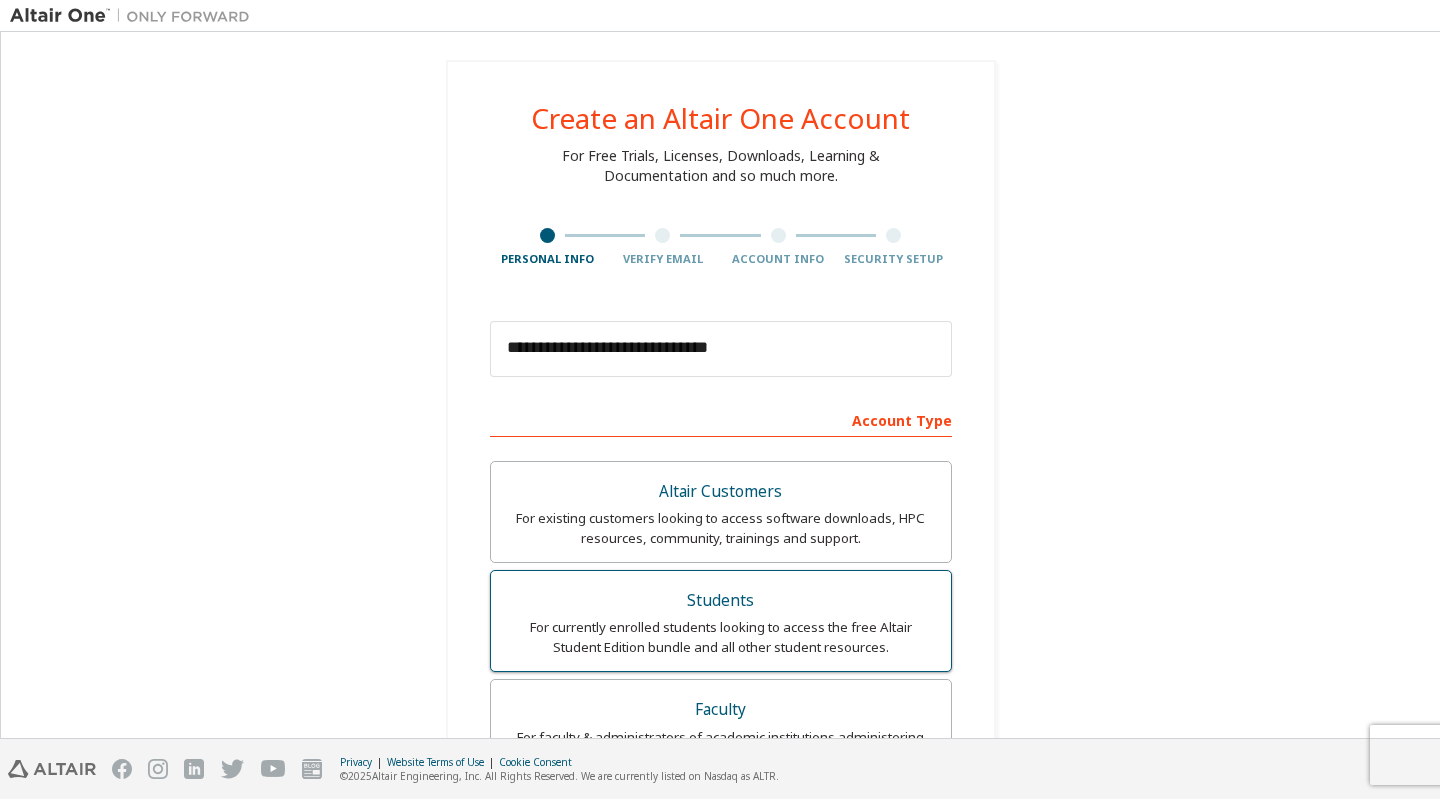 click on "For currently enrolled students looking to access the free Altair Student Edition bundle and all other student resources." at bounding box center (721, 637) 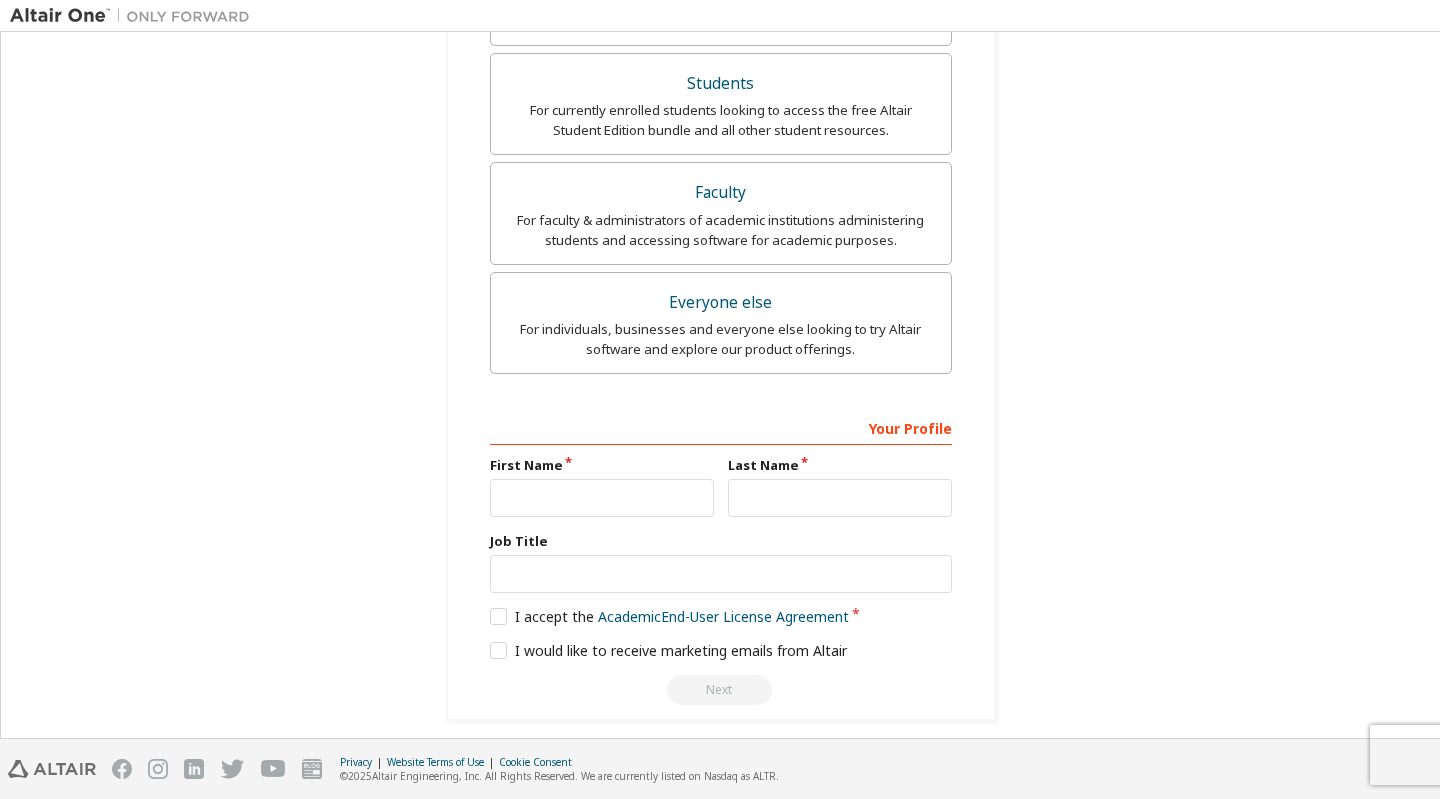 scroll, scrollTop: 522, scrollLeft: 0, axis: vertical 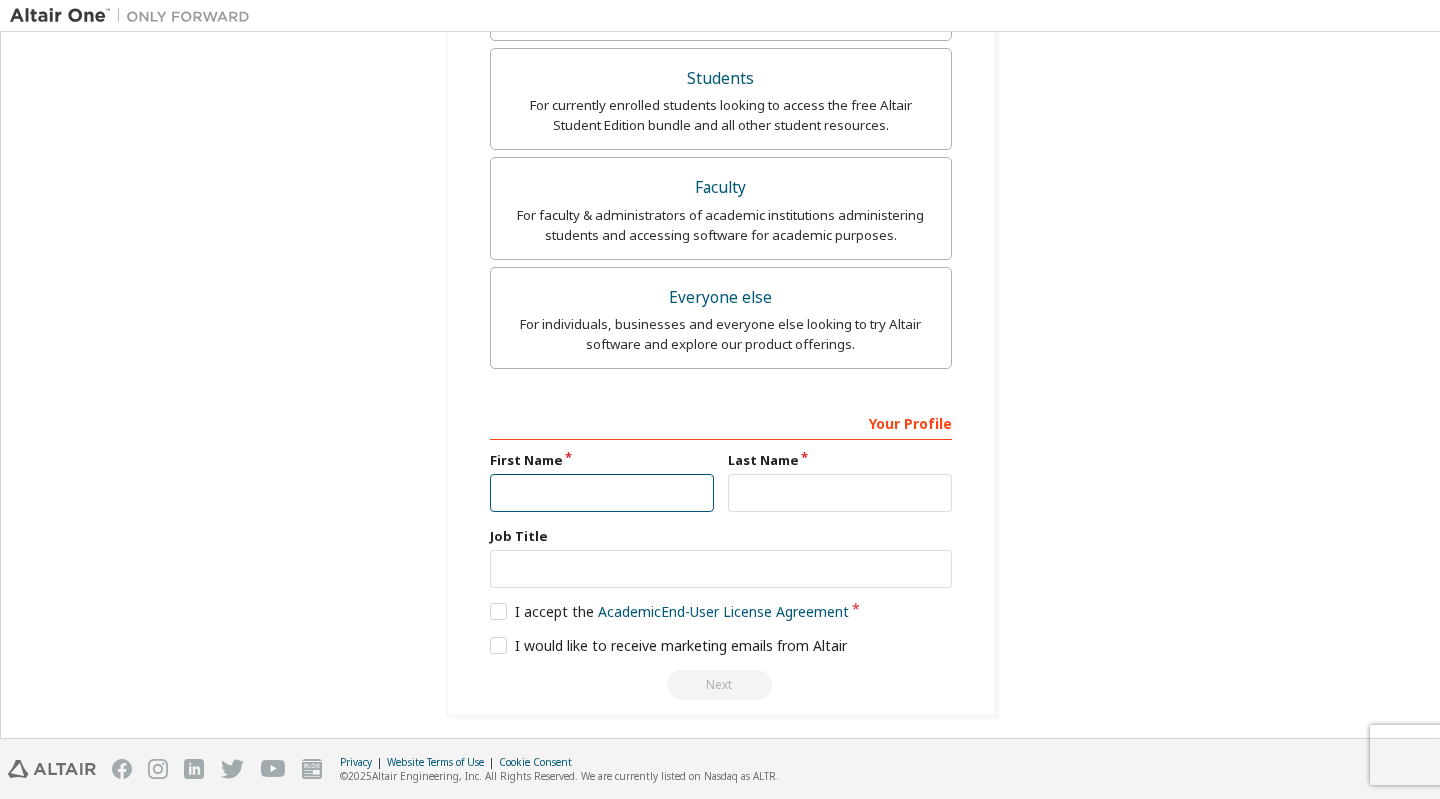 click at bounding box center [602, 493] 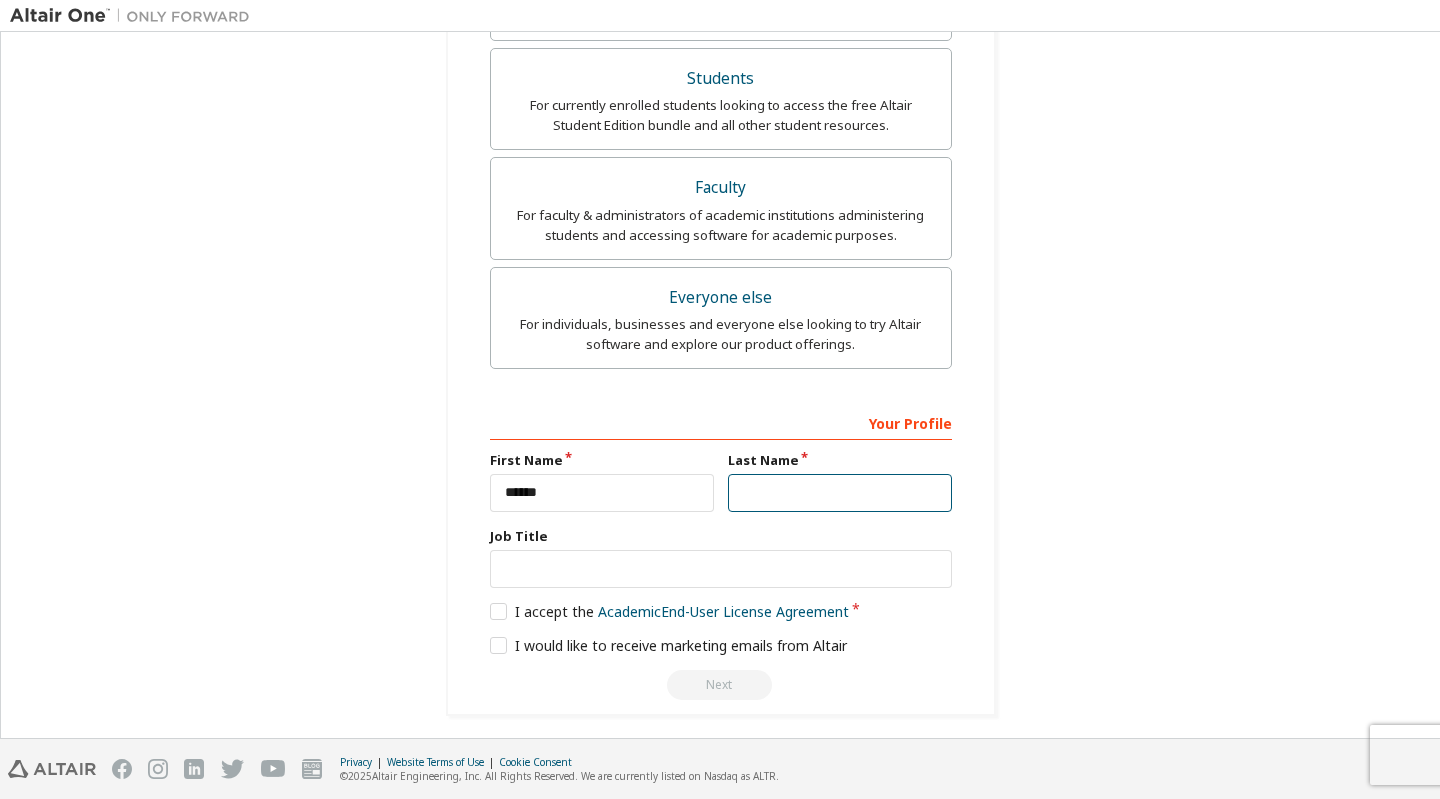 type on "*********" 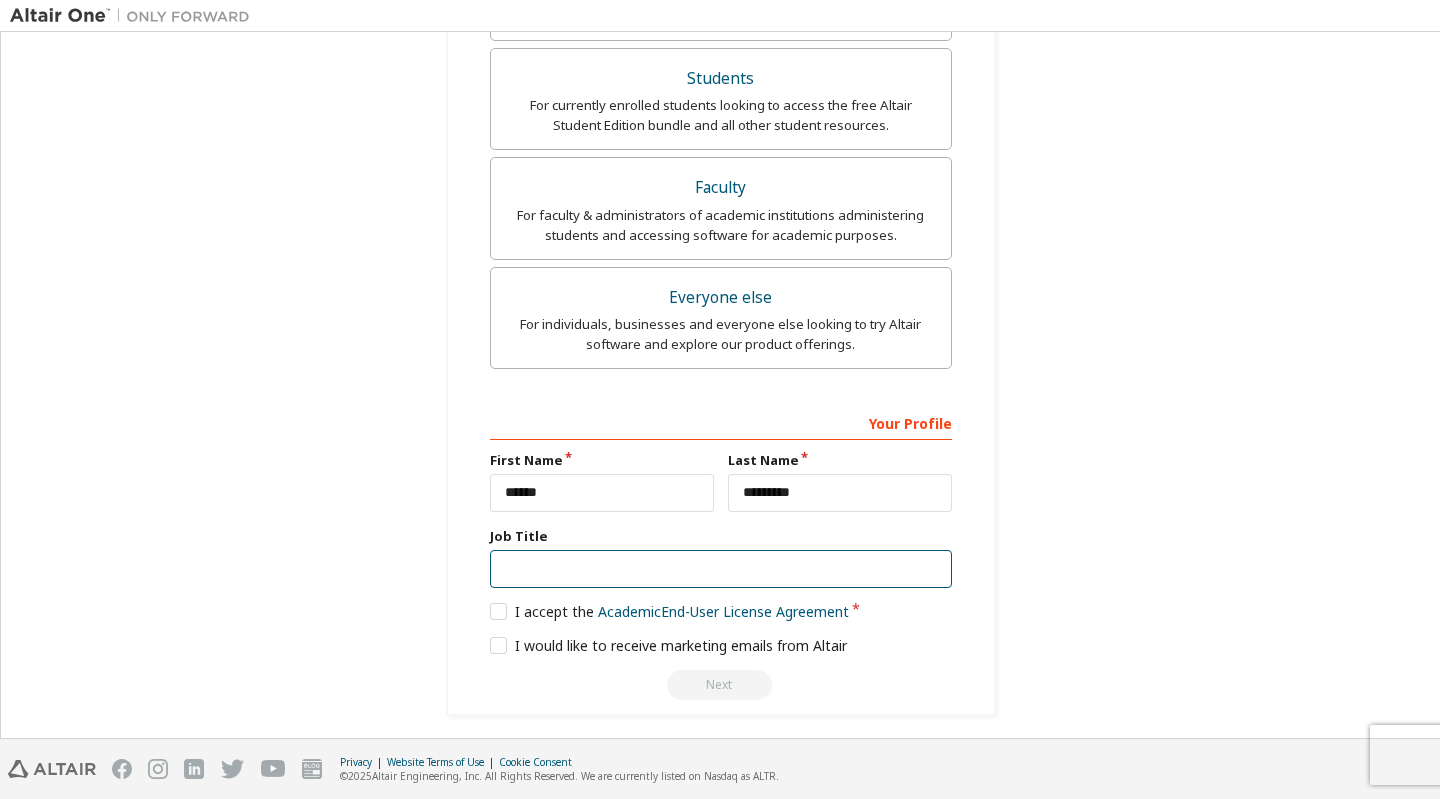 click at bounding box center [721, 569] 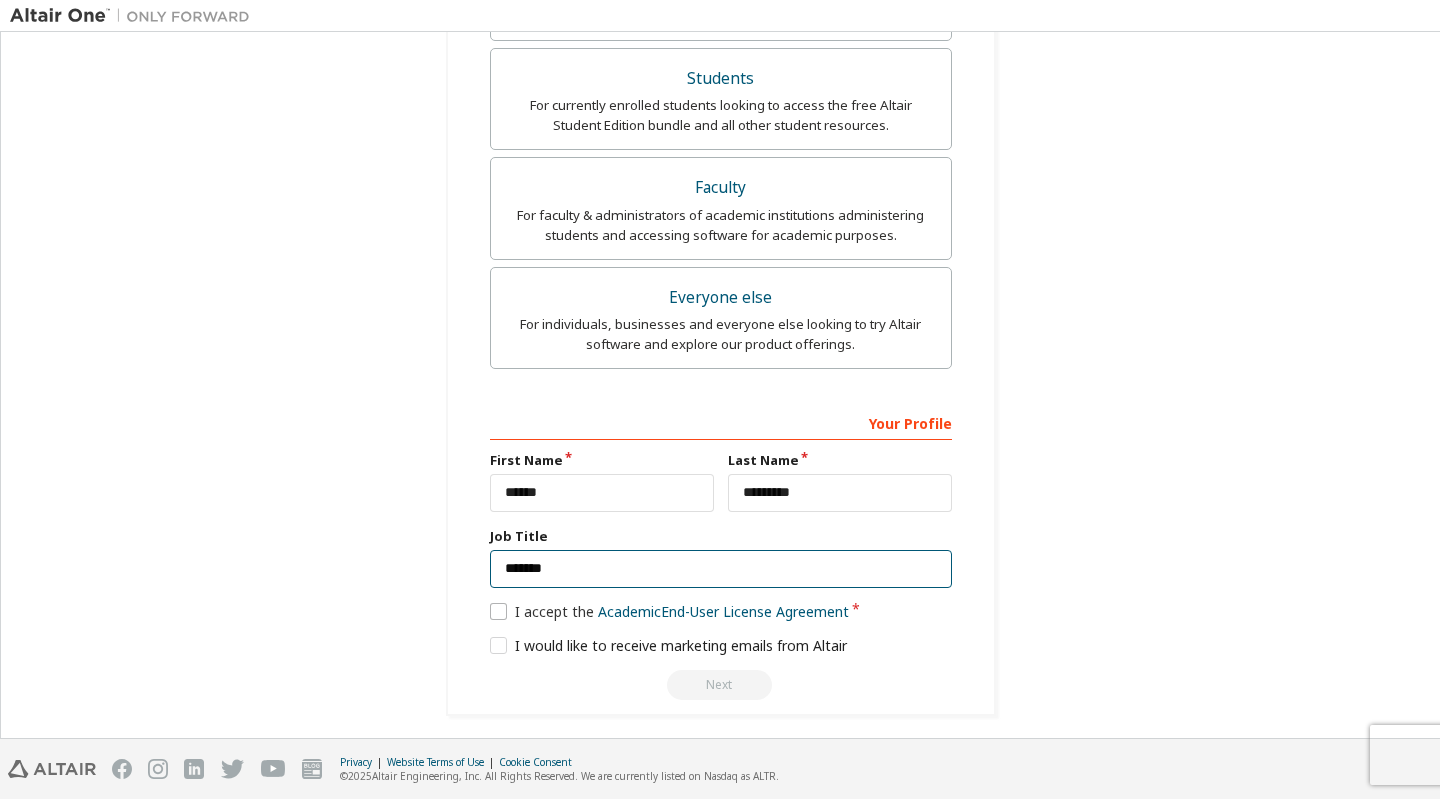 type on "*******" 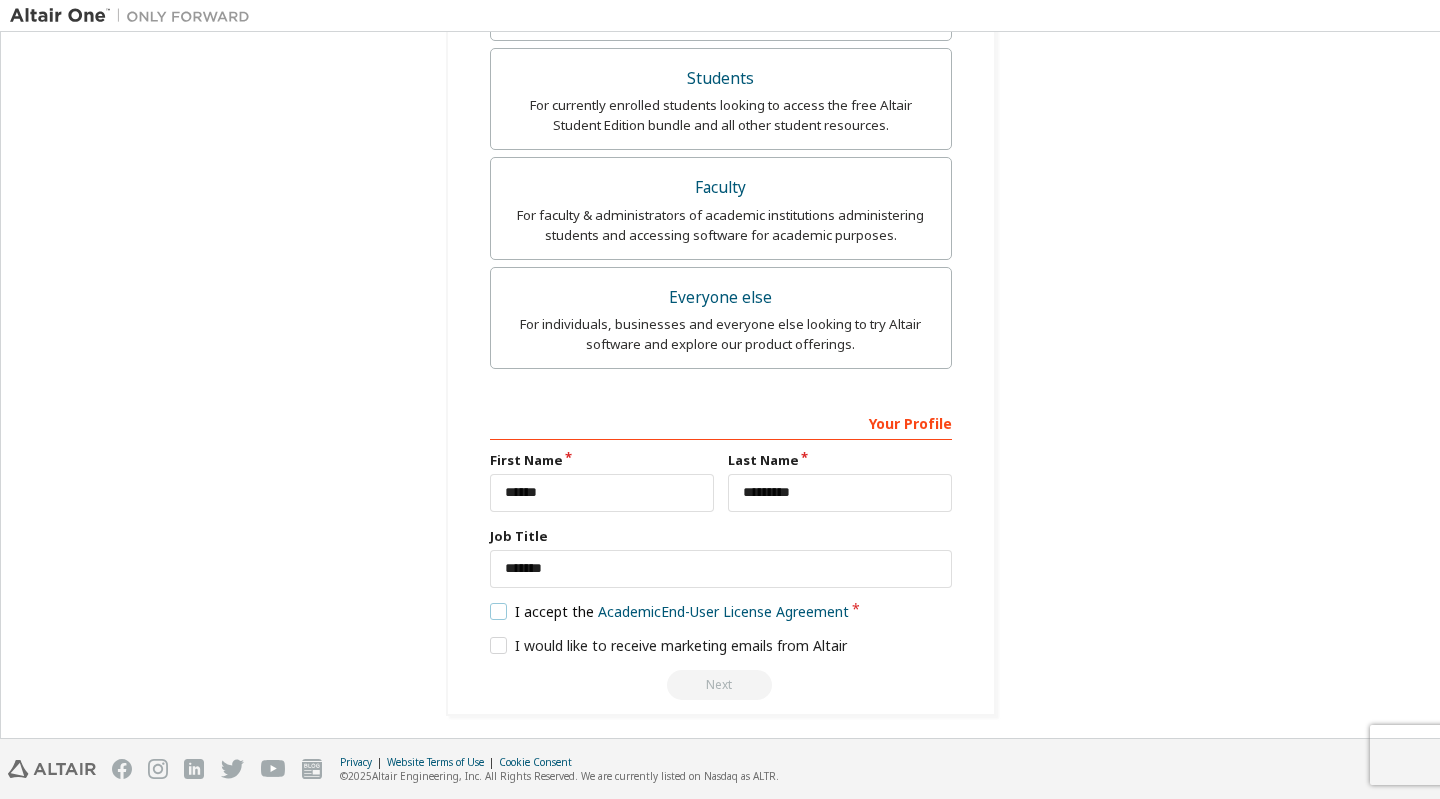 click on "I accept the   Academic   End-User License Agreement" at bounding box center (670, 611) 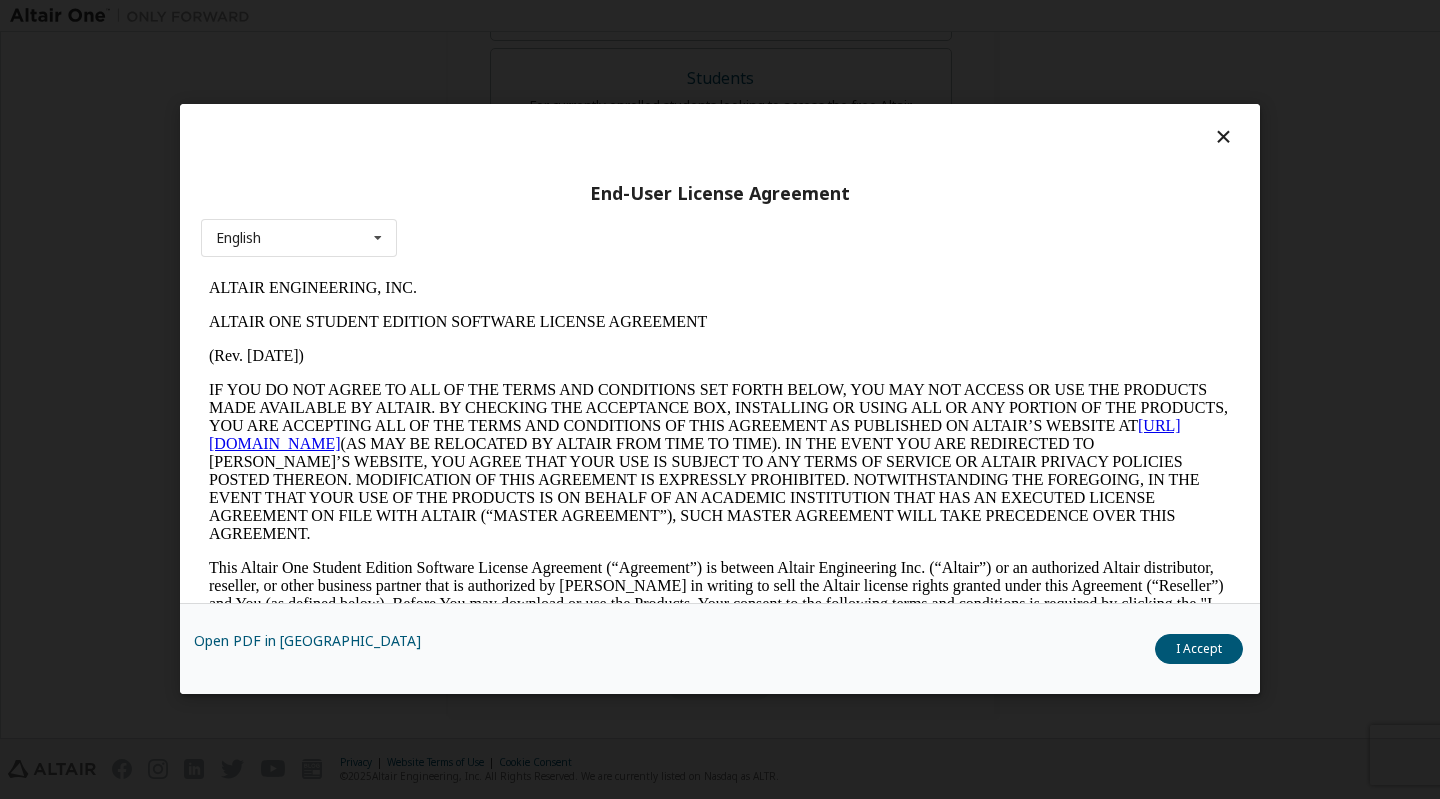 scroll, scrollTop: 0, scrollLeft: 0, axis: both 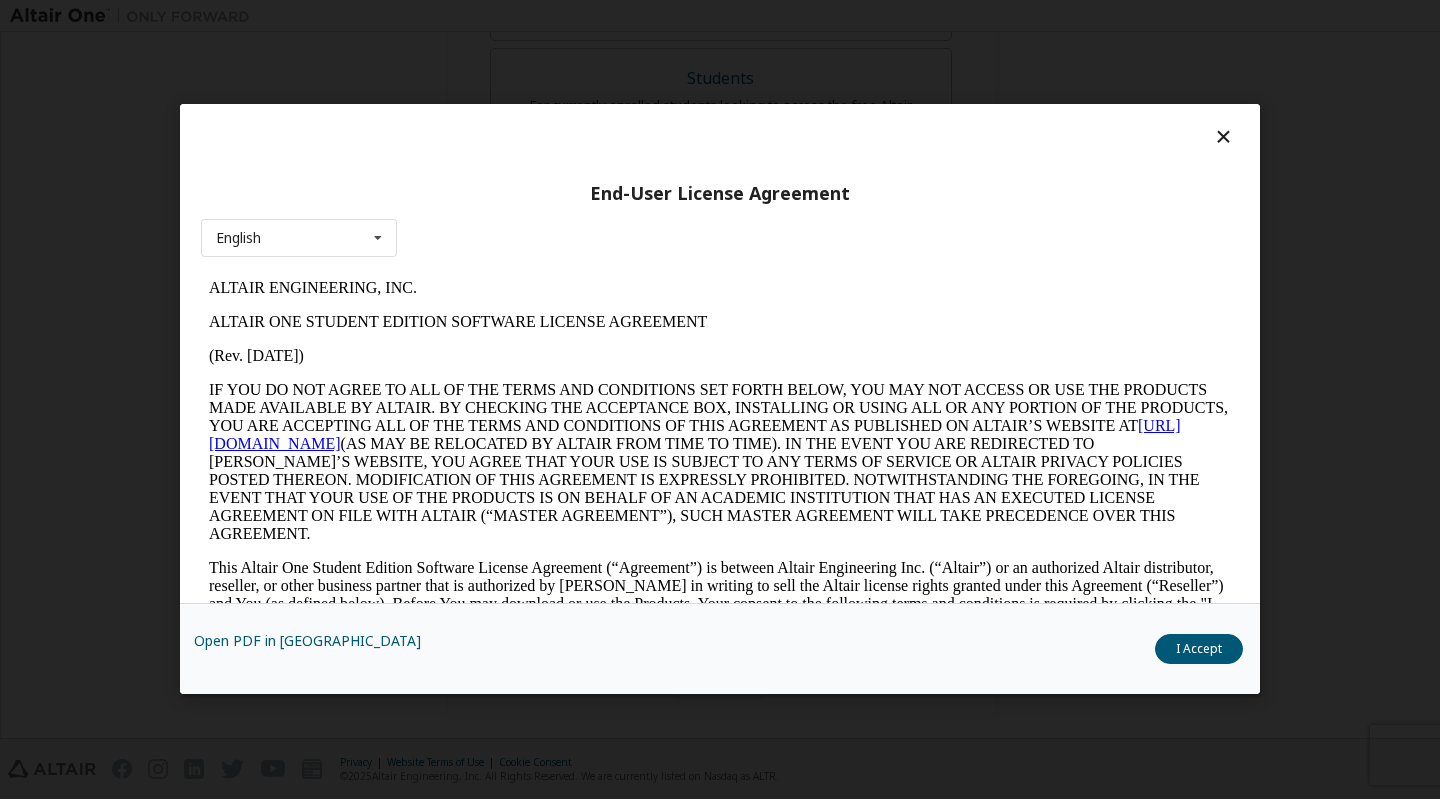 click on "I Accept" at bounding box center [1199, 650] 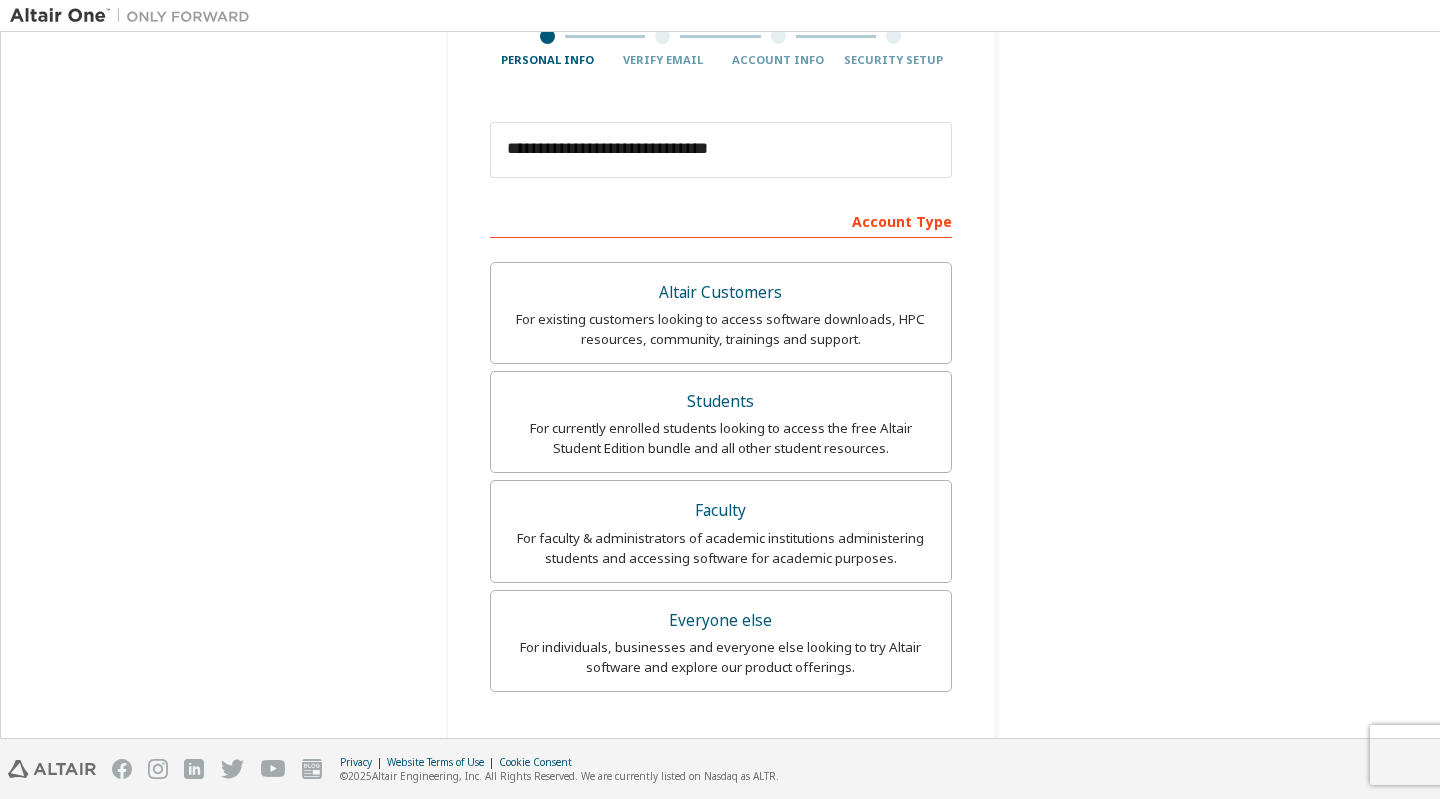 scroll, scrollTop: 500, scrollLeft: 0, axis: vertical 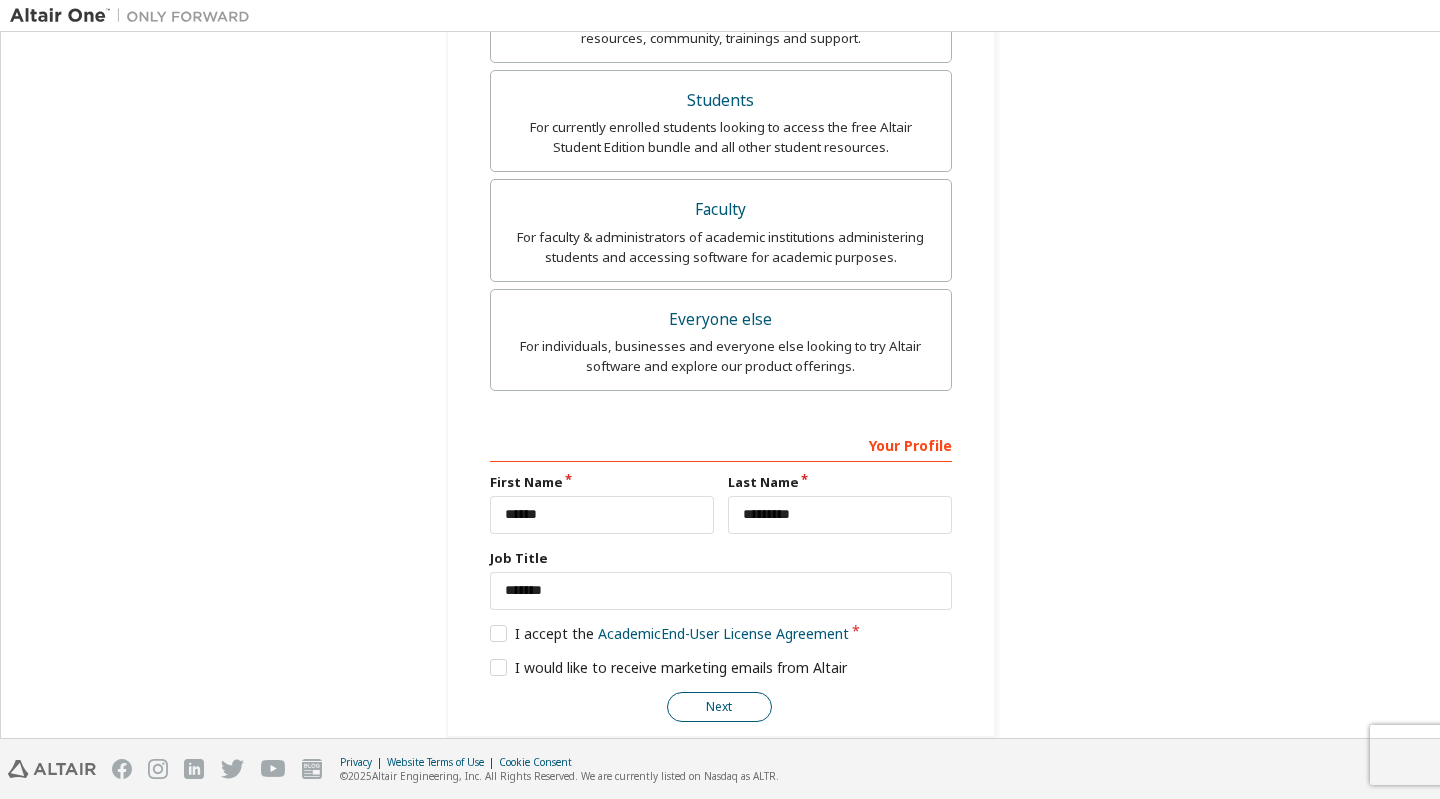 click on "Next" at bounding box center [719, 707] 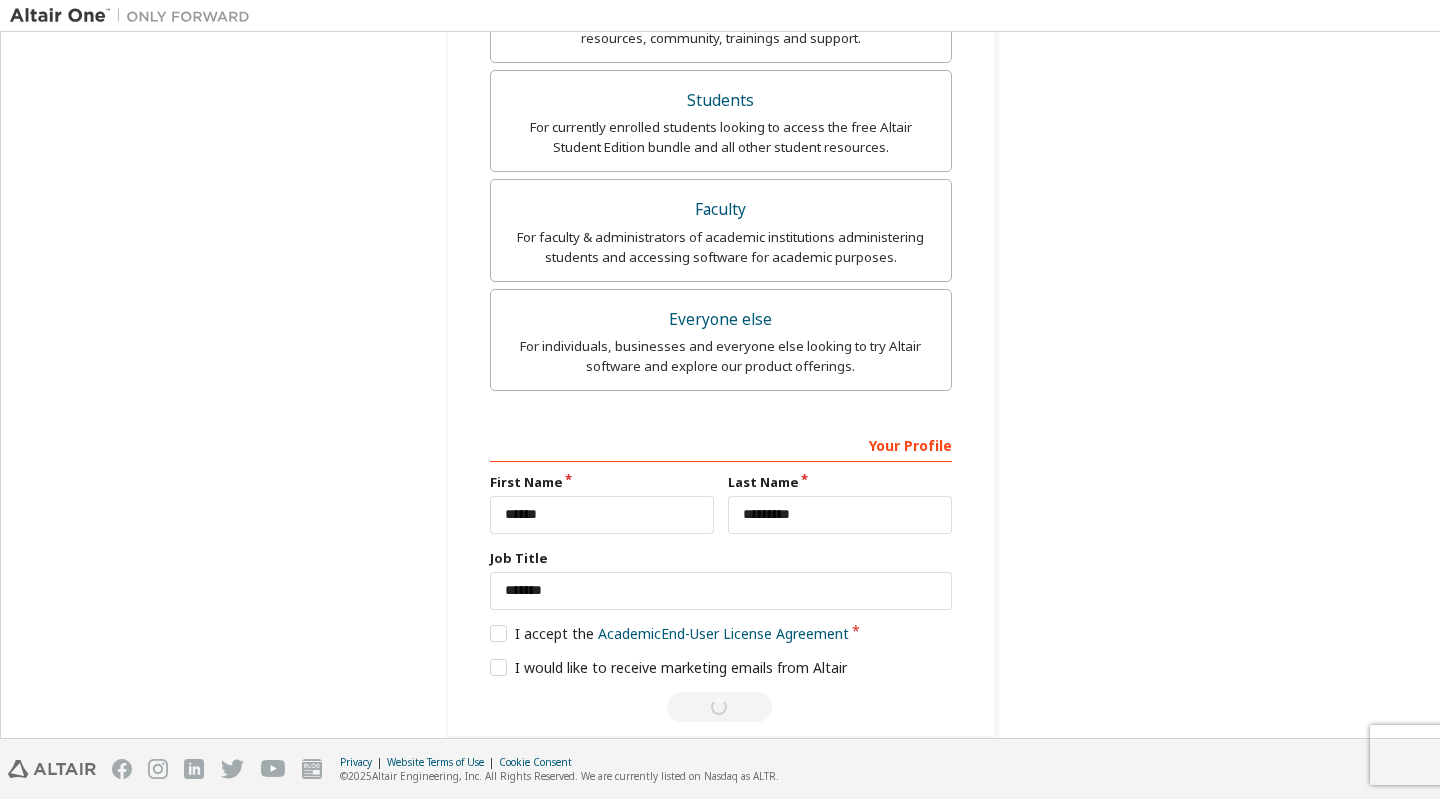scroll, scrollTop: 0, scrollLeft: 0, axis: both 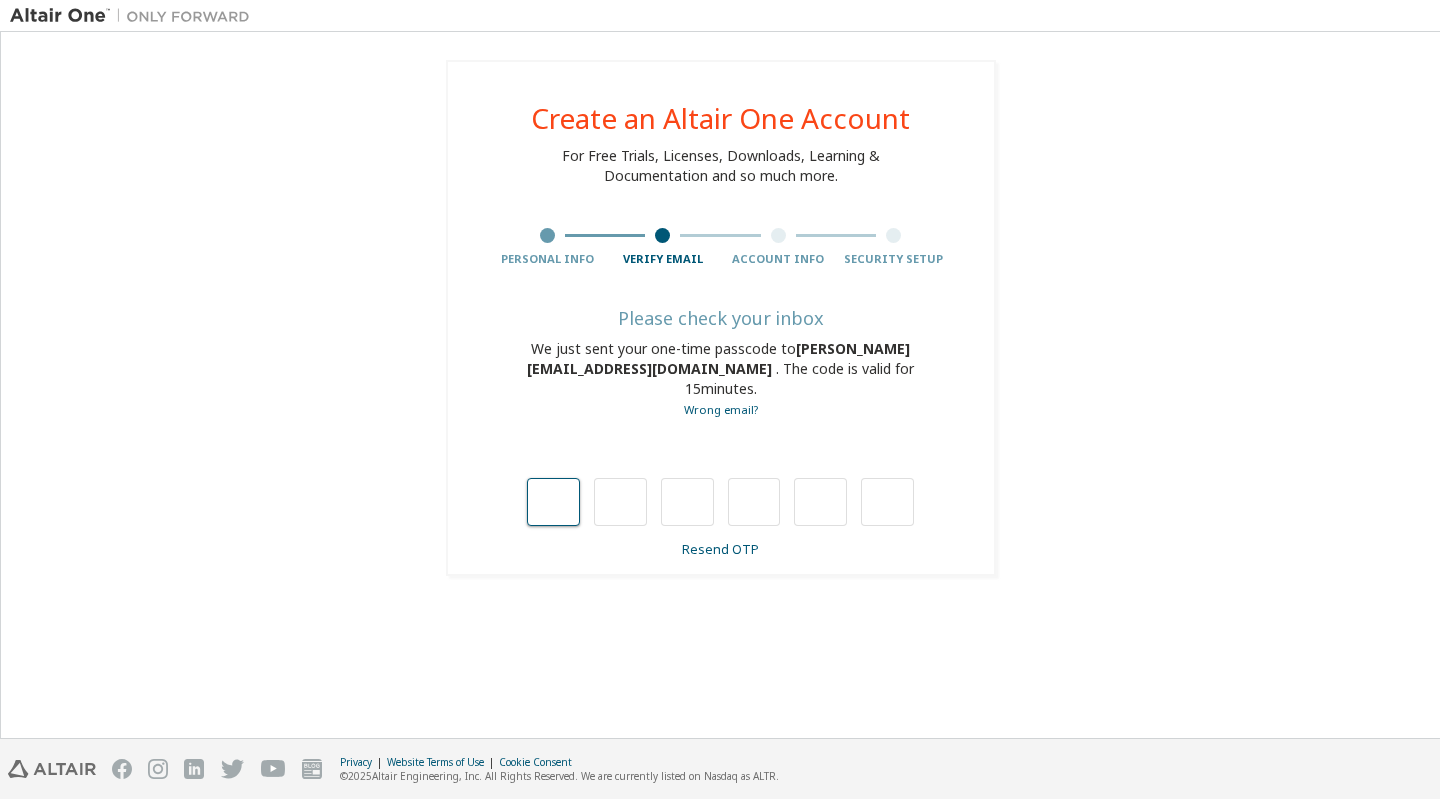 type on "*" 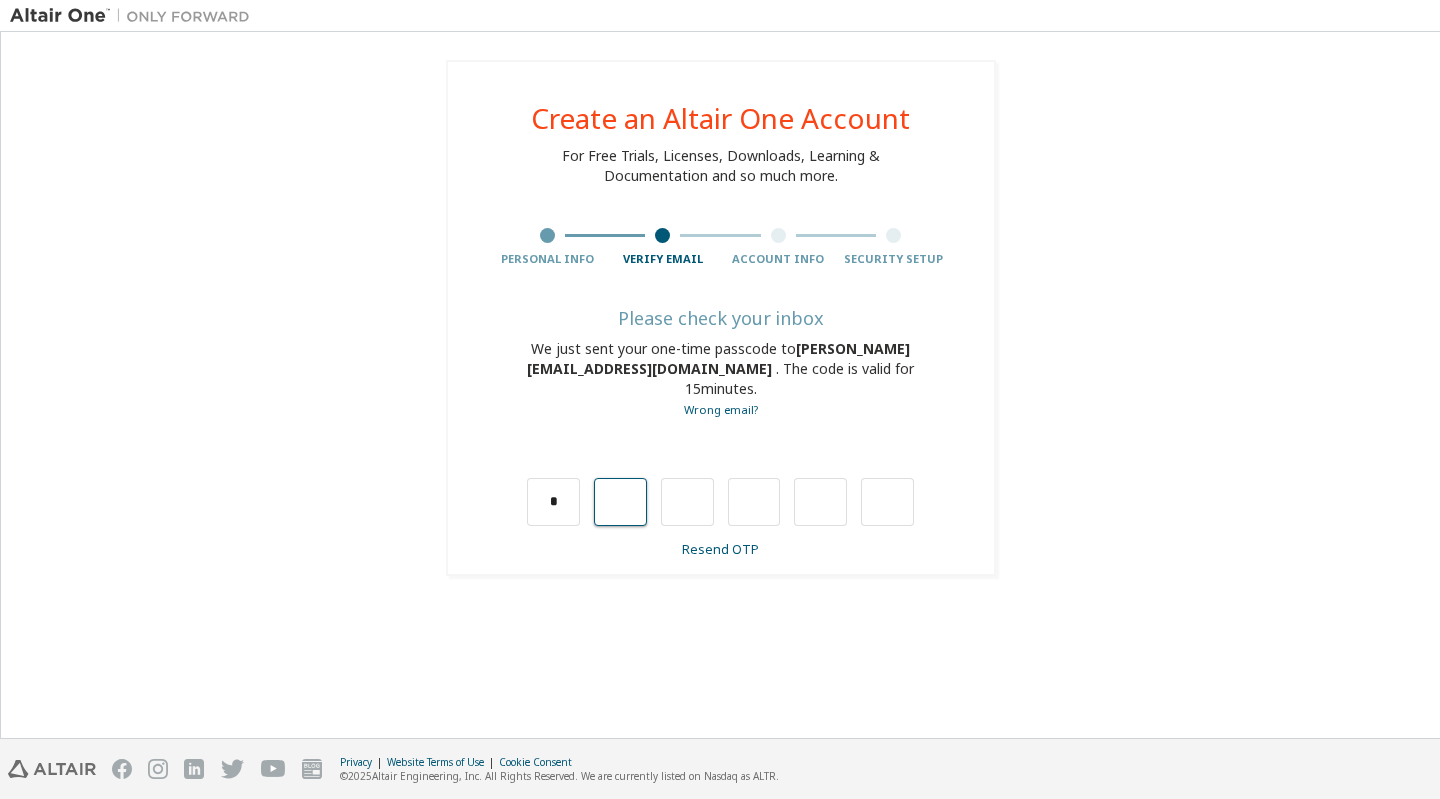 type on "*" 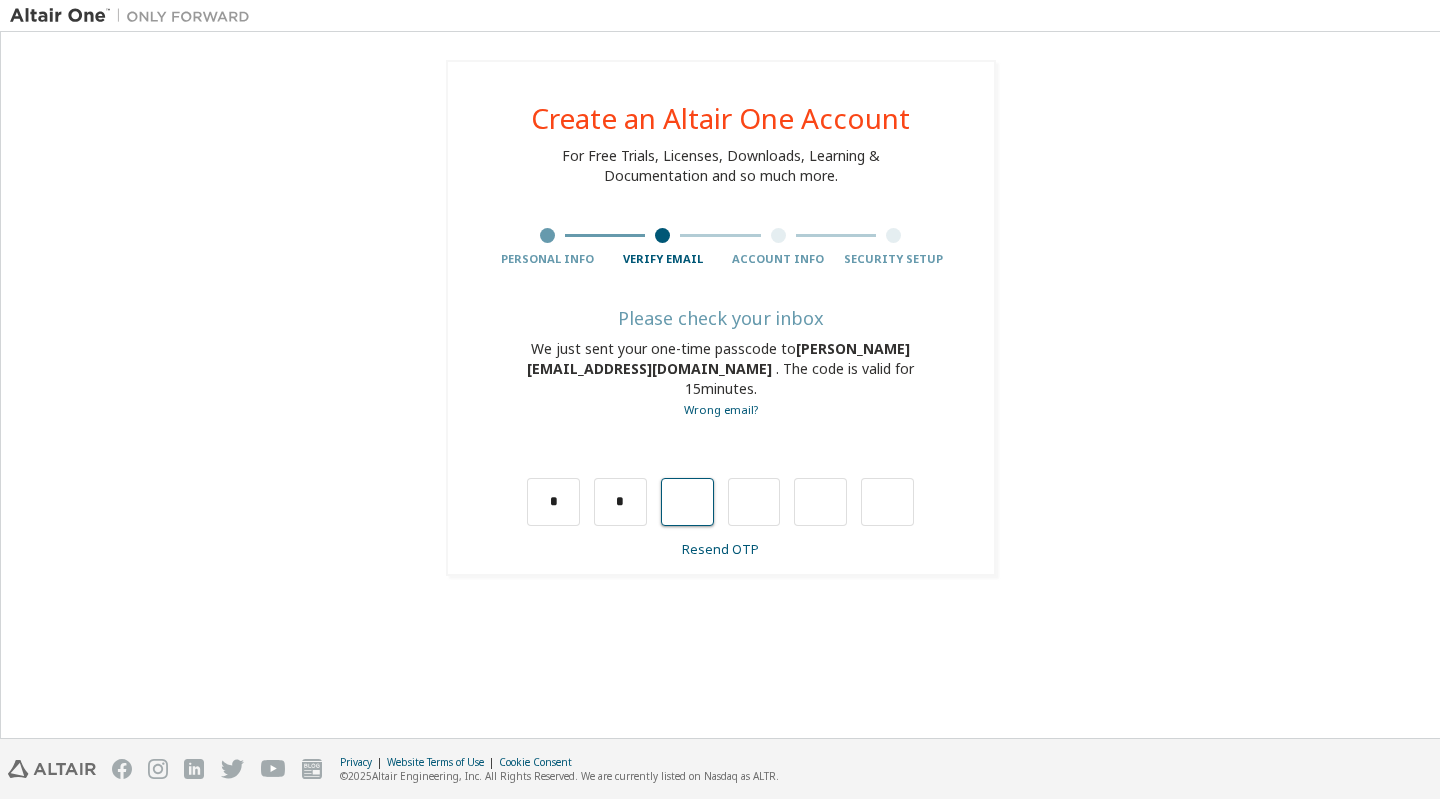 type on "*" 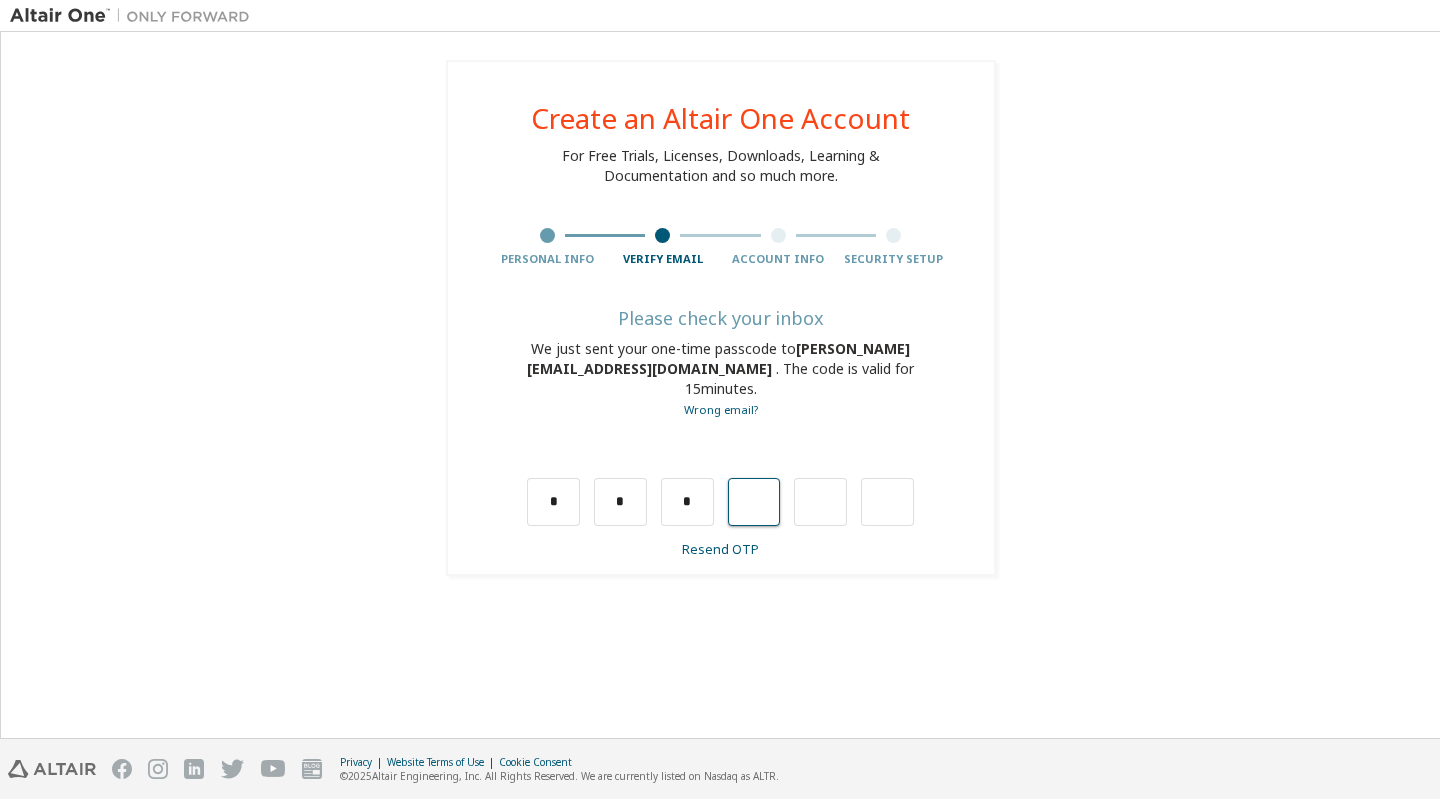 type on "*" 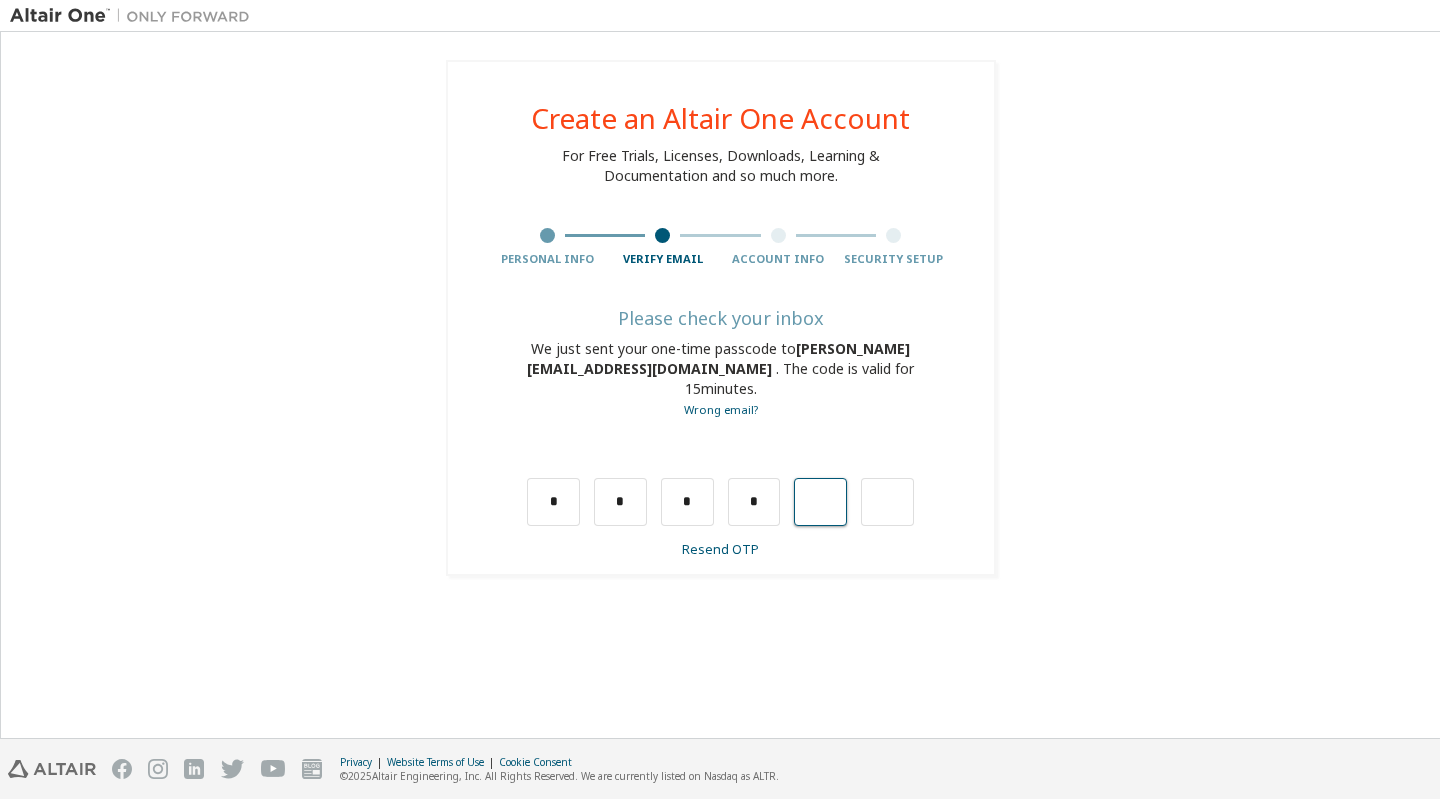 type on "*" 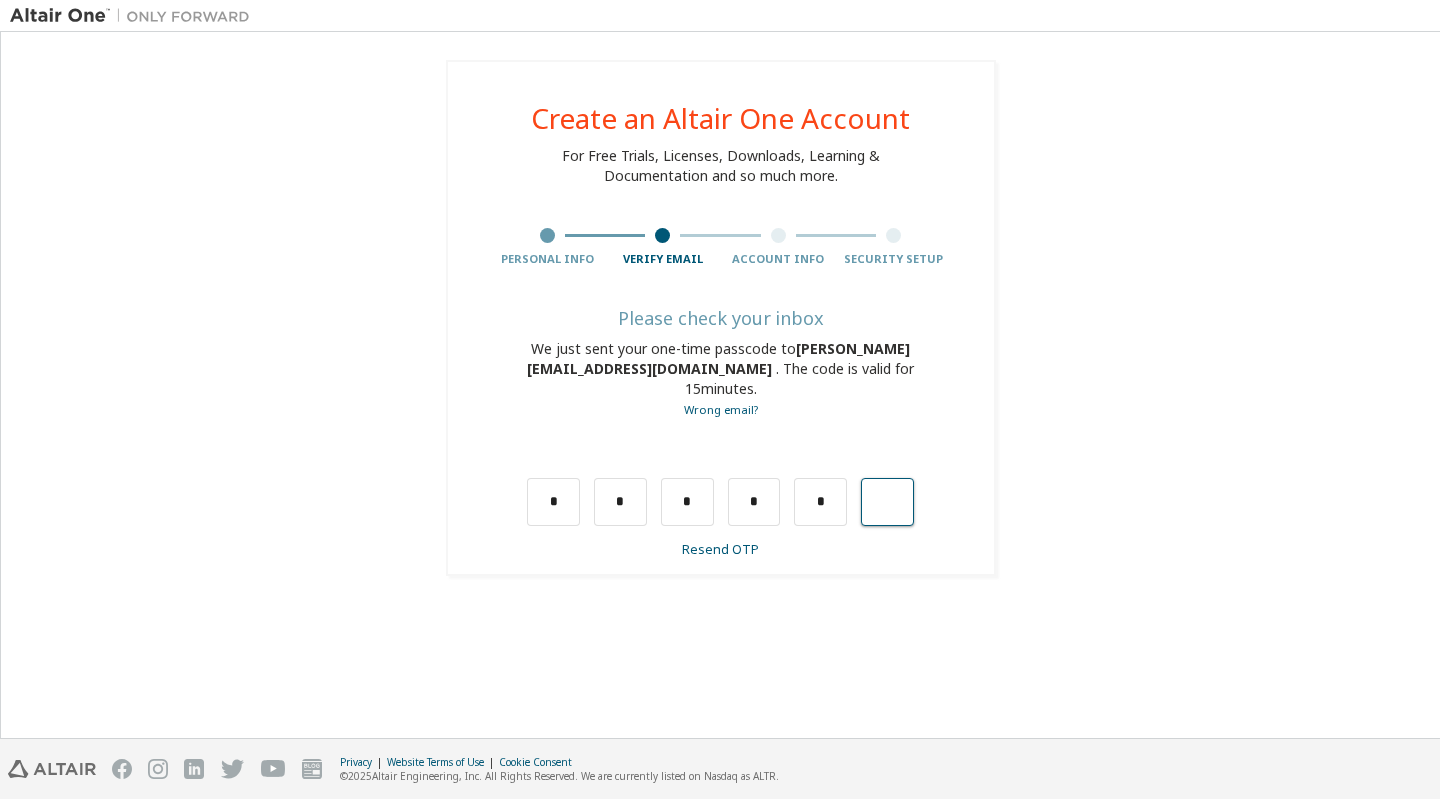 type on "*" 